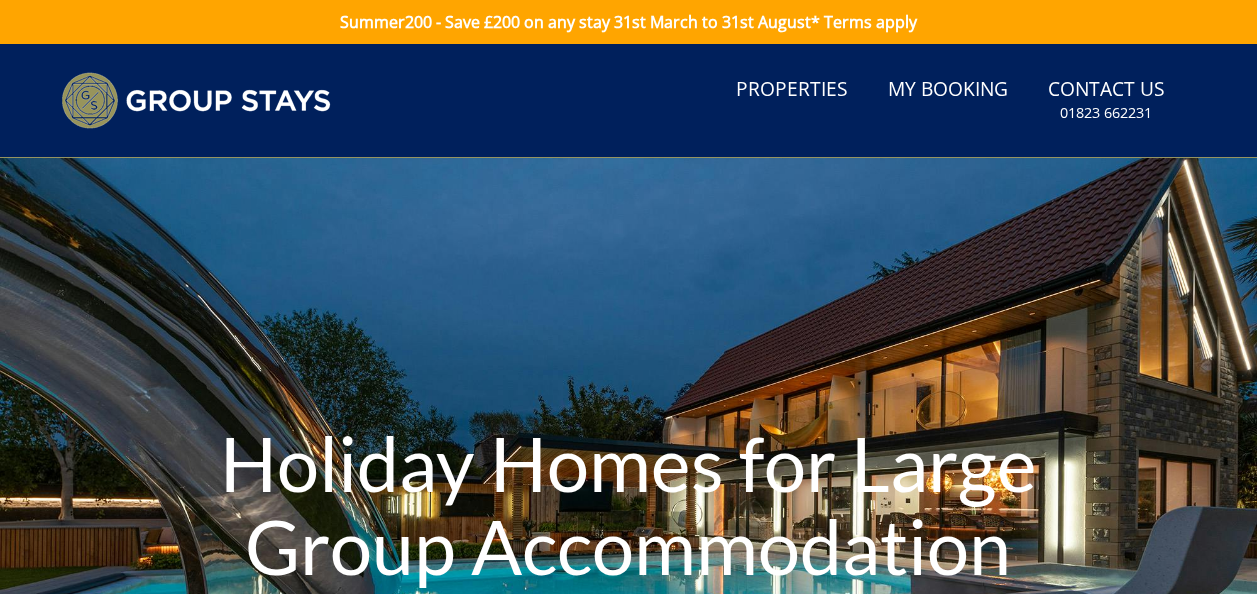 scroll, scrollTop: 0, scrollLeft: 0, axis: both 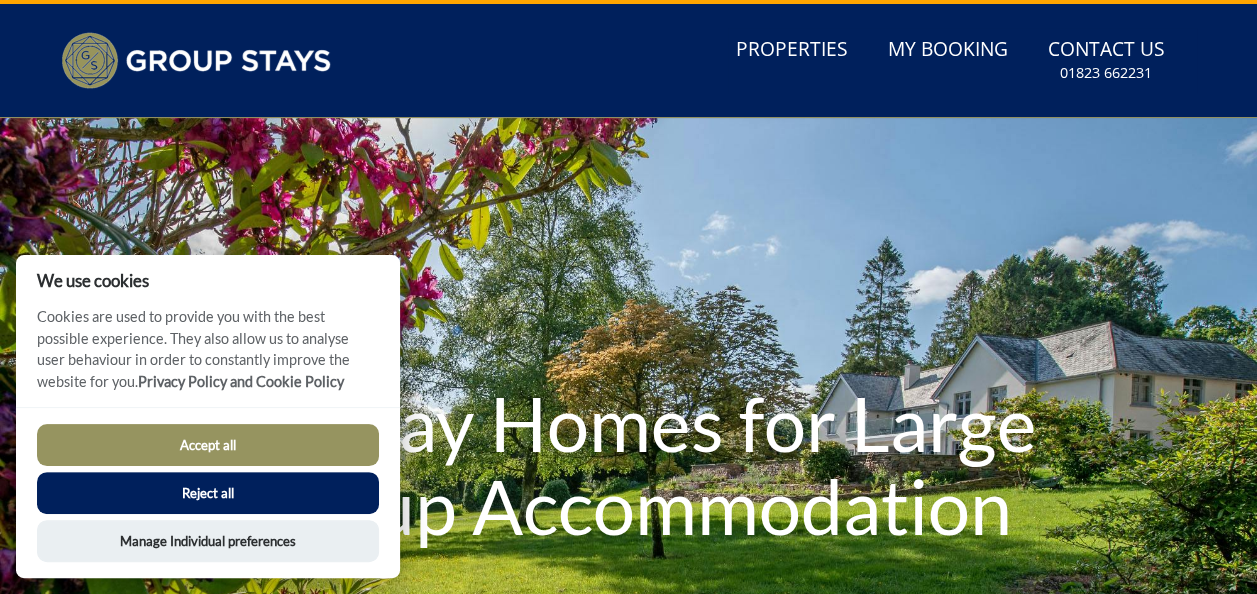 click on "Accept all" at bounding box center (208, 445) 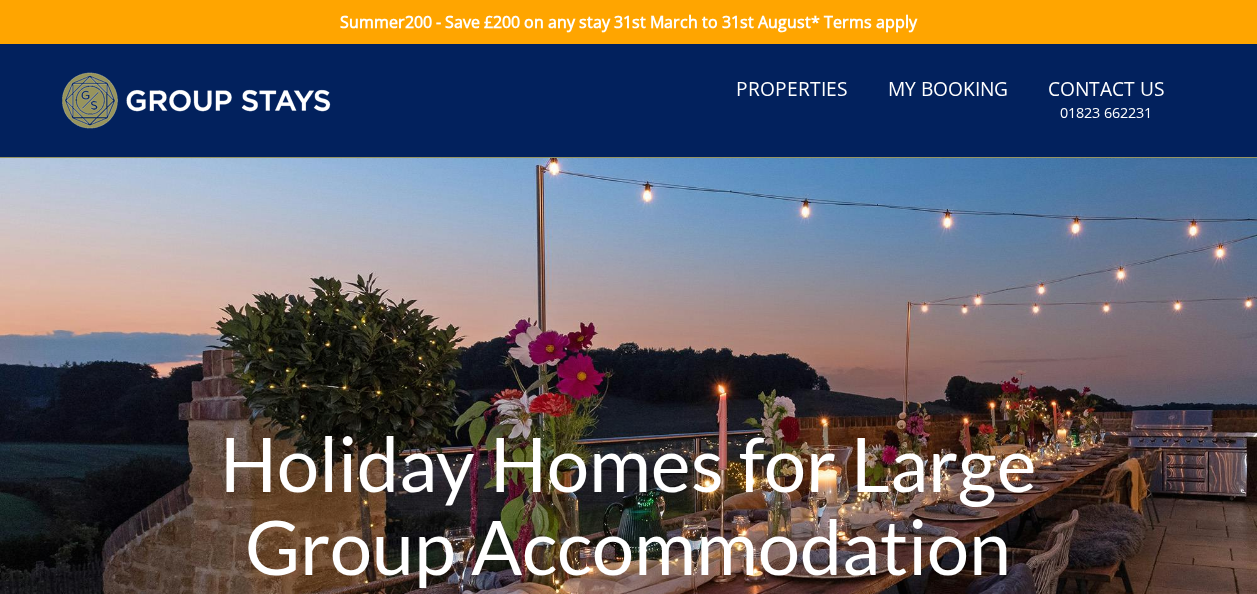 scroll, scrollTop: 40, scrollLeft: 0, axis: vertical 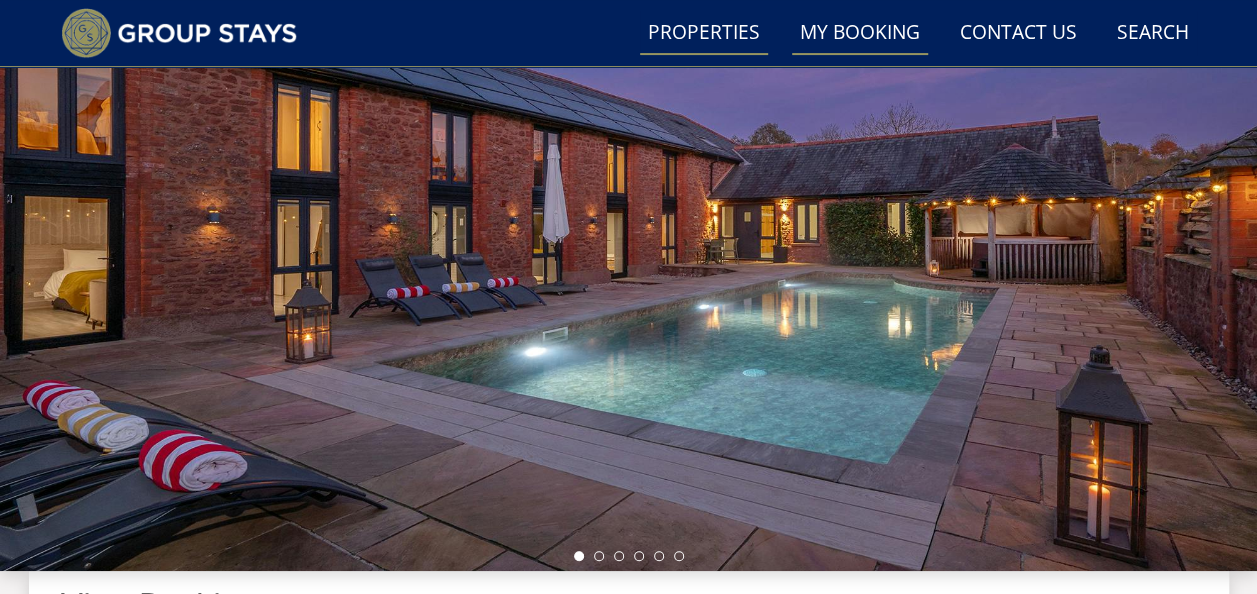 click on "Properties" at bounding box center (704, 33) 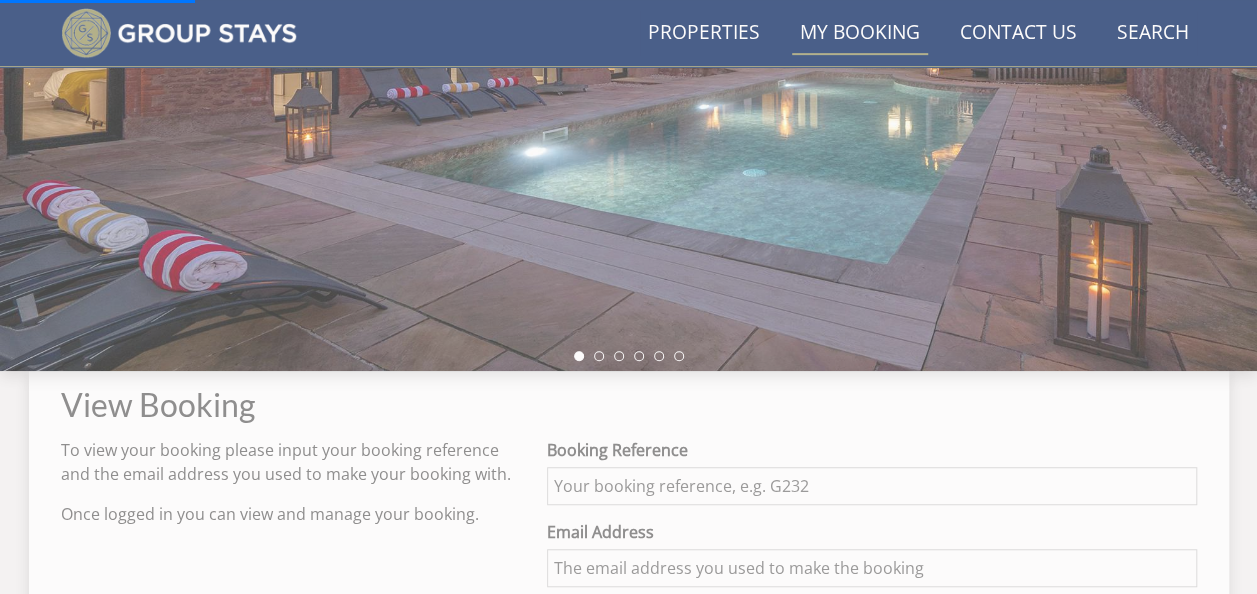 scroll, scrollTop: 600, scrollLeft: 0, axis: vertical 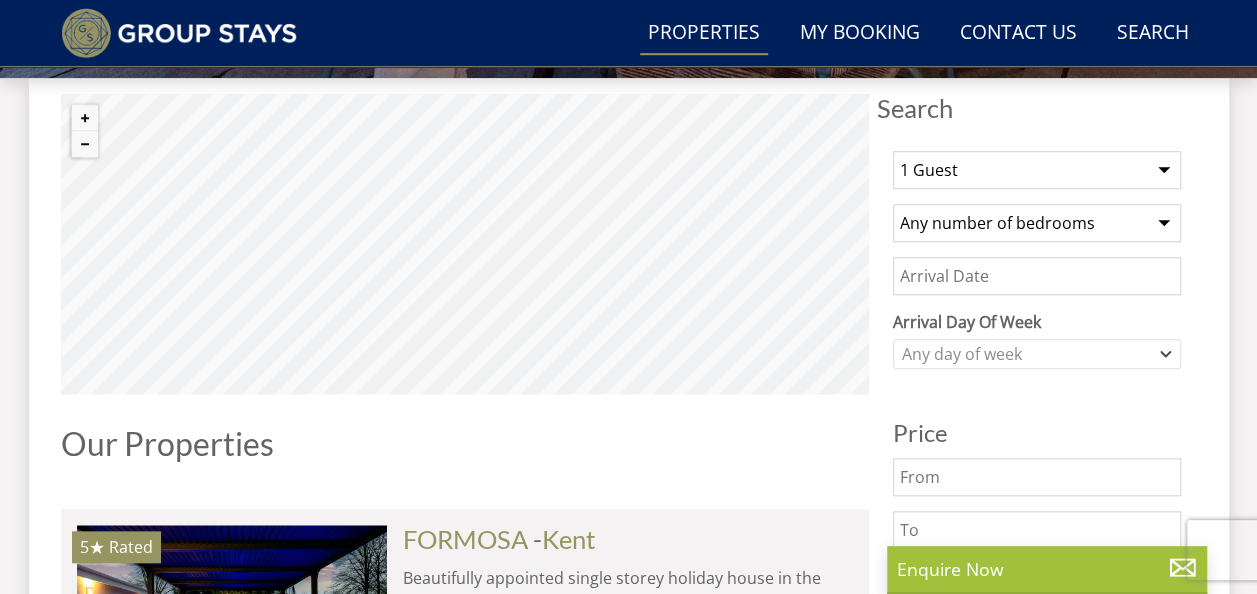 click on "1 Guest
2 Guests
3 Guests
4 Guests
5 Guests
6 Guests
7 Guests
8 Guests
9 Guests
10 Guests
11 Guests
12 Guests
13 Guests
14 Guests
15 Guests
16 Guests
17 Guests
18 Guests
19 Guests
20 Guests
21 Guests
22 Guests
23 Guests
24 Guests
25 Guests
26 Guests
27 Guests
28 Guests
29 Guests
30 Guests
31 Guests
32 Guests" at bounding box center (1037, 170) 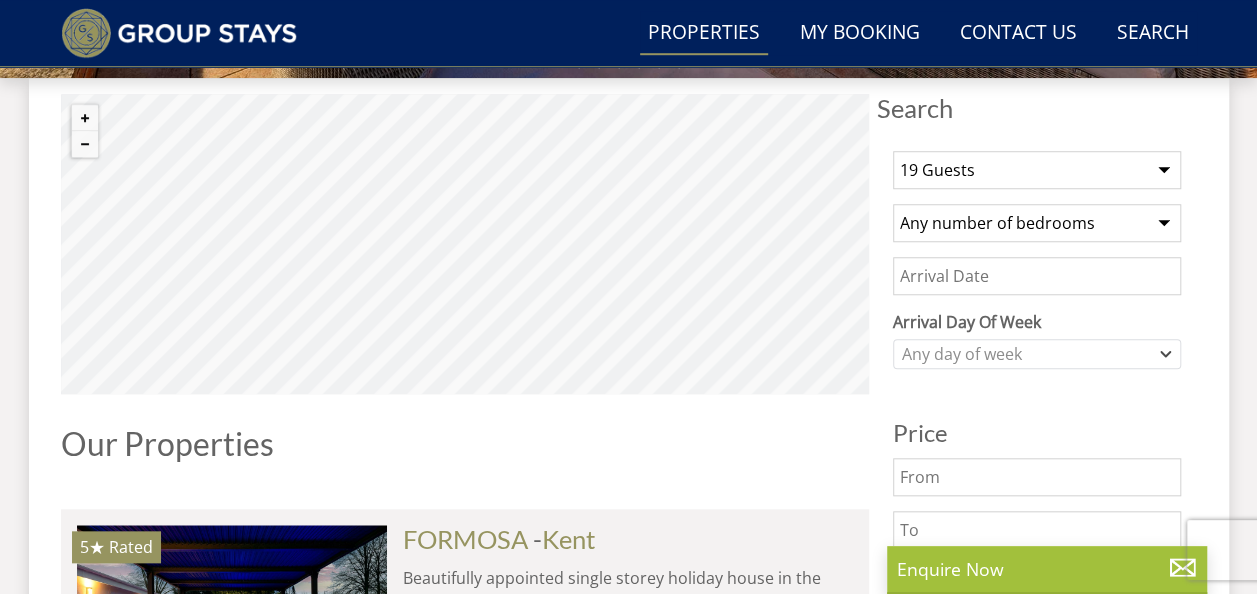 click on "1 Guest
2 Guests
3 Guests
4 Guests
5 Guests
6 Guests
7 Guests
8 Guests
9 Guests
10 Guests
11 Guests
12 Guests
13 Guests
14 Guests
15 Guests
16 Guests
17 Guests
18 Guests
19 Guests
20 Guests
21 Guests
22 Guests
23 Guests
24 Guests
25 Guests
26 Guests
27 Guests
28 Guests
29 Guests
30 Guests
31 Guests
32 Guests" at bounding box center [1037, 170] 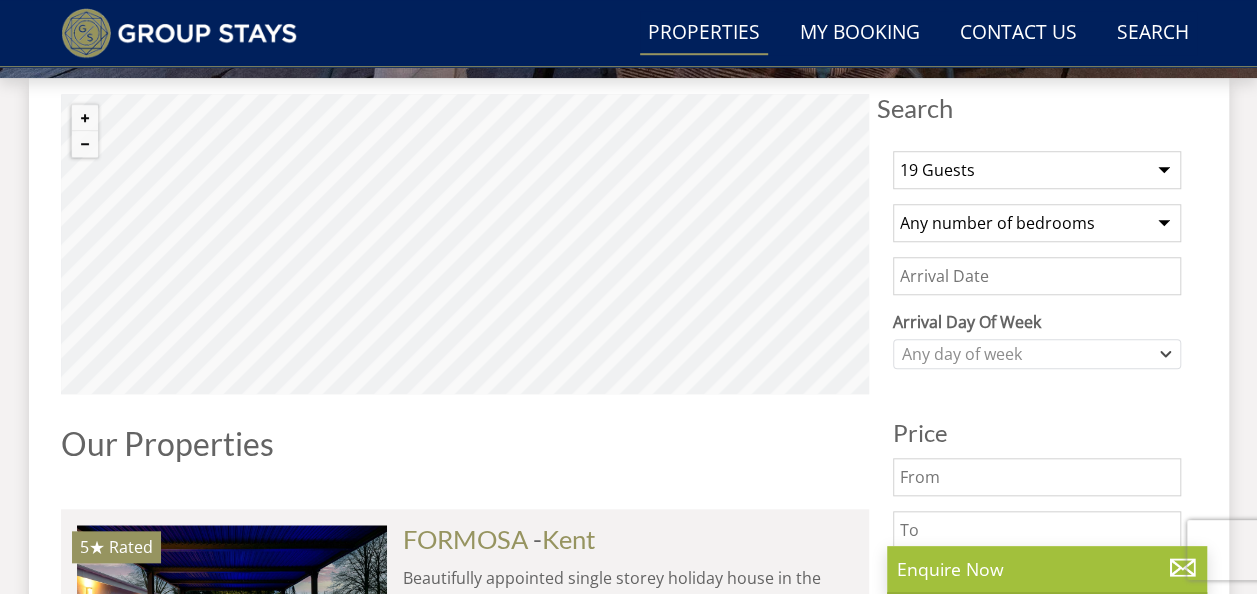 click on "1 Guest
2 Guests
3 Guests
4 Guests
5 Guests
6 Guests
7 Guests
8 Guests
9 Guests
10 Guests
11 Guests
12 Guests
13 Guests
14 Guests
15 Guests
16 Guests
17 Guests
18 Guests
19 Guests
20 Guests
21 Guests
22 Guests
23 Guests
24 Guests
25 Guests
26 Guests
27 Guests
28 Guests
29 Guests
30 Guests
31 Guests
32 Guests" at bounding box center [1037, 170] 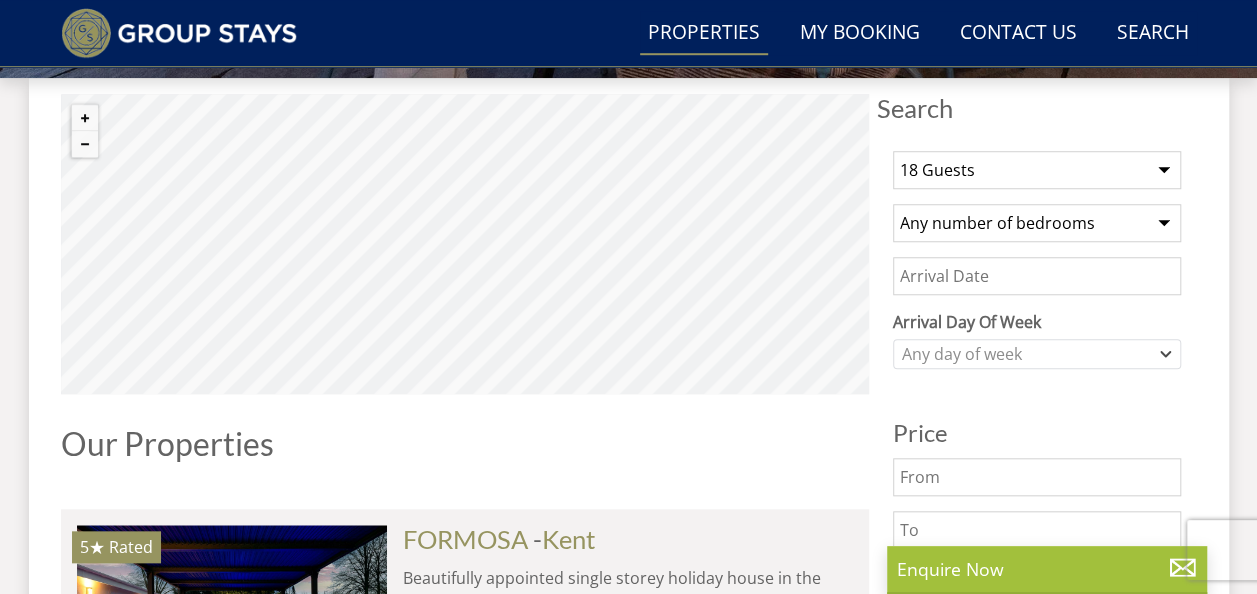 click on "1 Guest
2 Guests
3 Guests
4 Guests
5 Guests
6 Guests
7 Guests
8 Guests
9 Guests
10 Guests
11 Guests
12 Guests
13 Guests
14 Guests
15 Guests
16 Guests
17 Guests
18 Guests
19 Guests
20 Guests
21 Guests
22 Guests
23 Guests
24 Guests
25 Guests
26 Guests
27 Guests
28 Guests
29 Guests
30 Guests
31 Guests
32 Guests" at bounding box center (1037, 170) 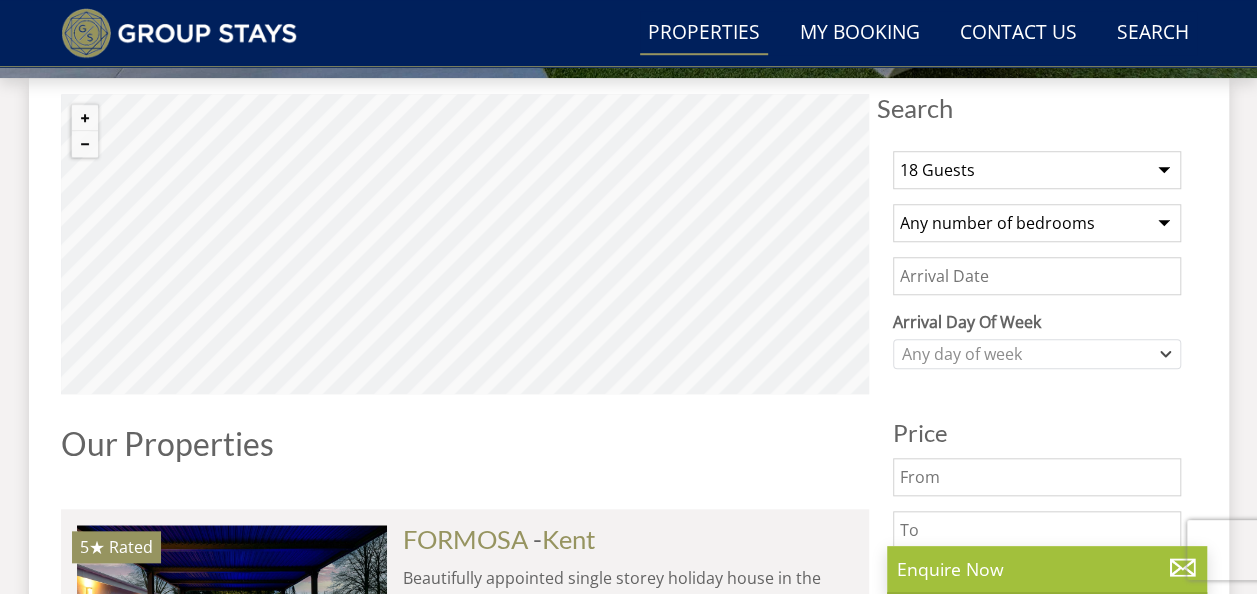click on "Any number of bedrooms
4 Bedrooms
5 Bedrooms
6 Bedrooms
7 Bedrooms
8 Bedrooms
9 Bedrooms
10 Bedrooms
11 Bedrooms
12 Bedrooms
13 Bedrooms
14 Bedrooms
15 Bedrooms
16 Bedrooms" at bounding box center (1037, 223) 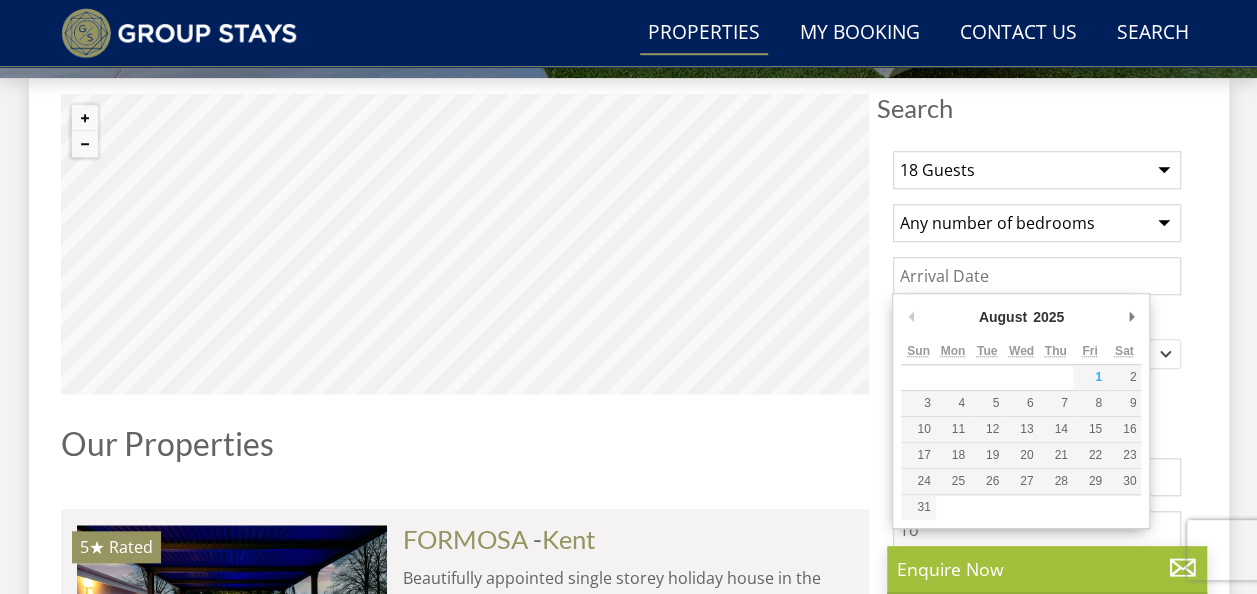 click on "Date" at bounding box center (1037, 276) 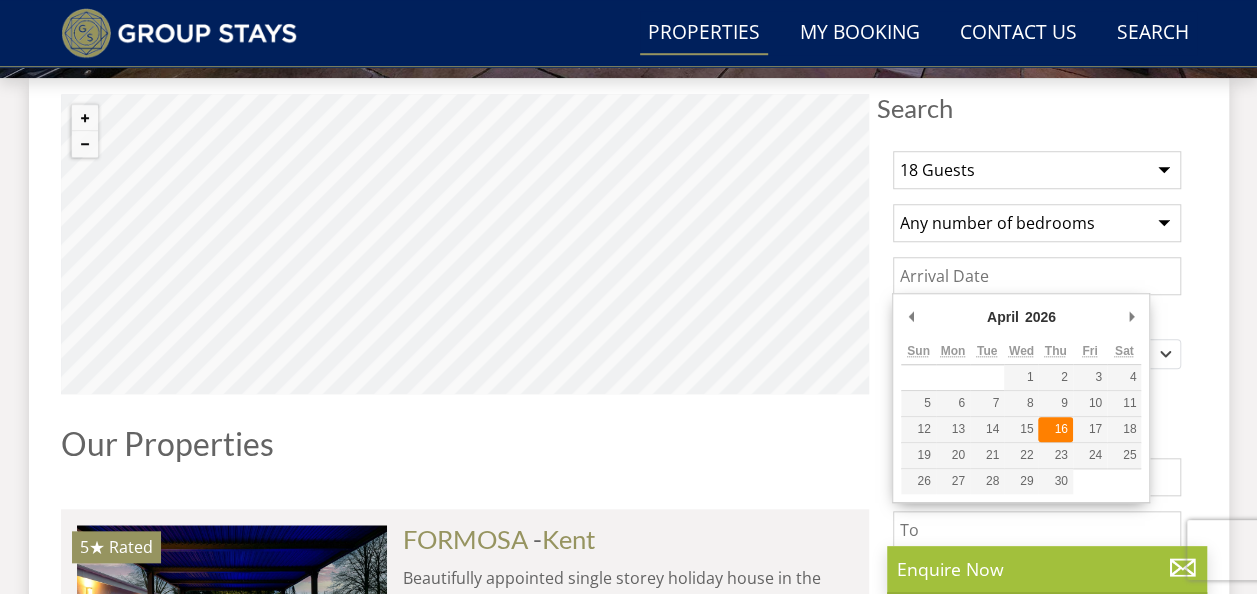 type on "[DATE]" 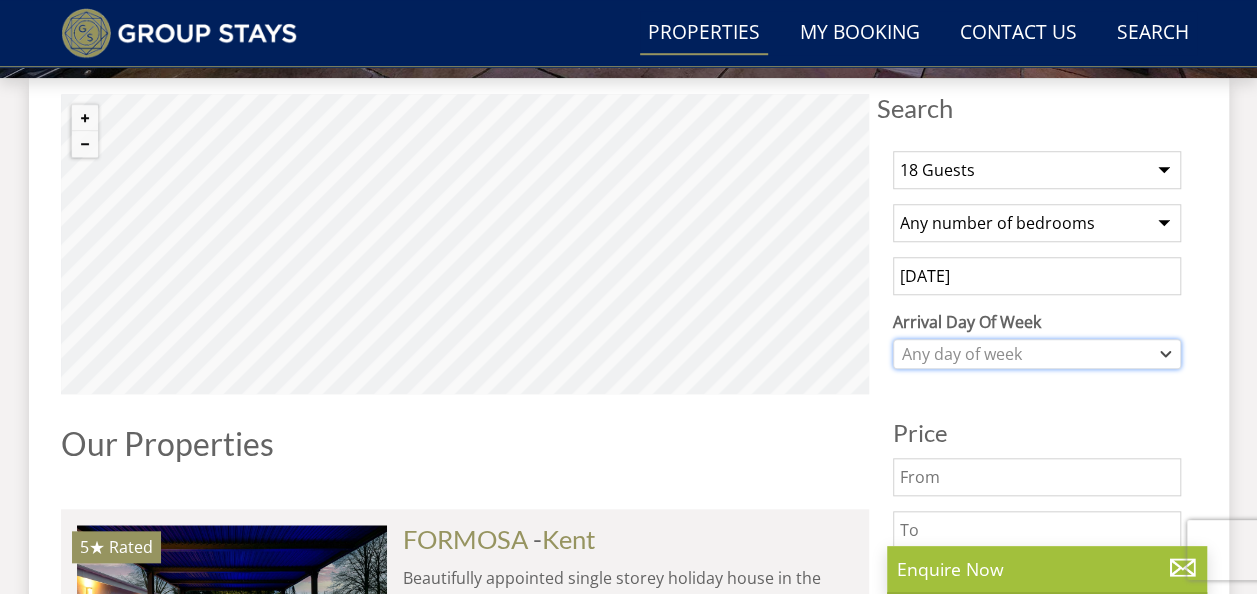 click on "Any day of week" at bounding box center (1026, 354) 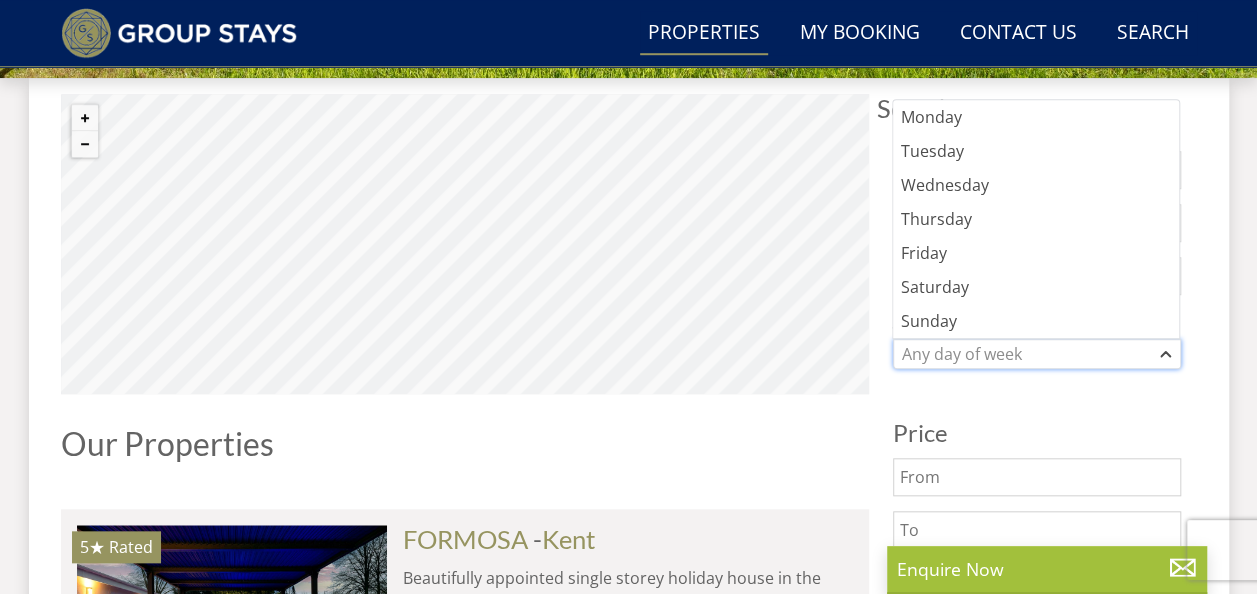 click on "Any day of week" at bounding box center [1026, 354] 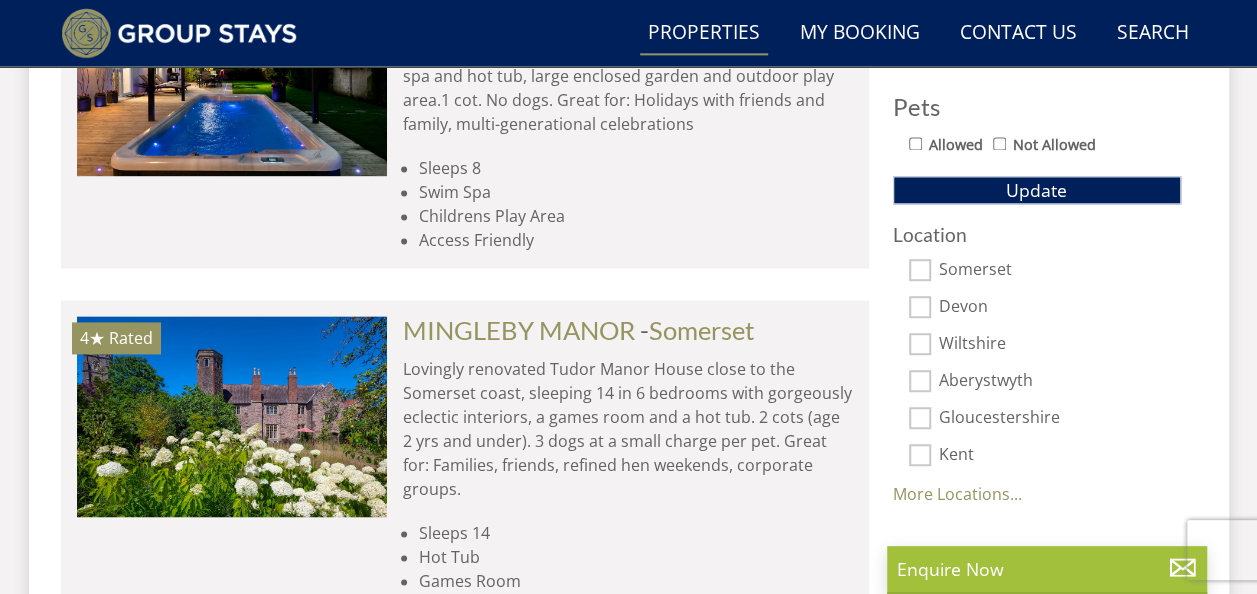 scroll, scrollTop: 1294, scrollLeft: 0, axis: vertical 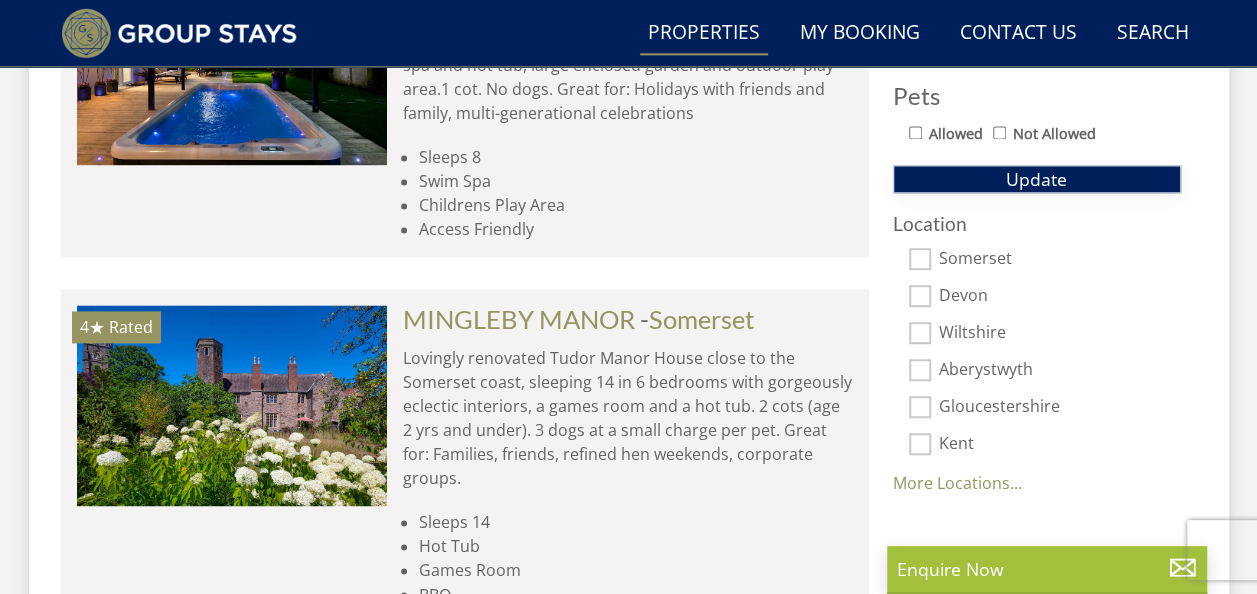 click on "Update" at bounding box center [1037, 179] 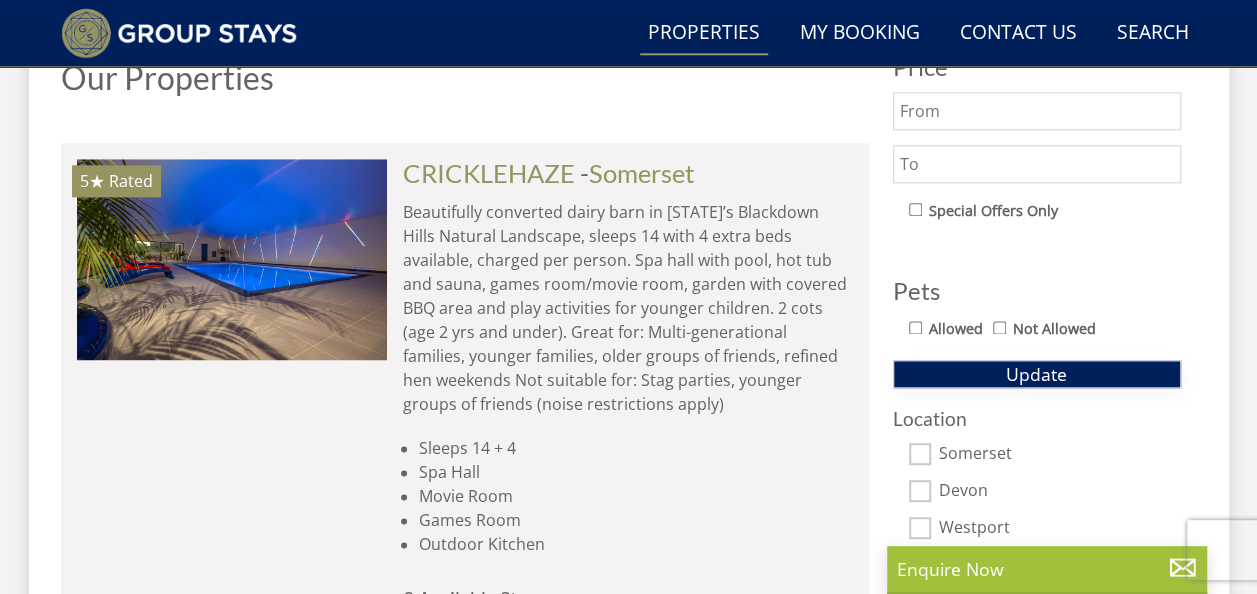 scroll, scrollTop: 1094, scrollLeft: 0, axis: vertical 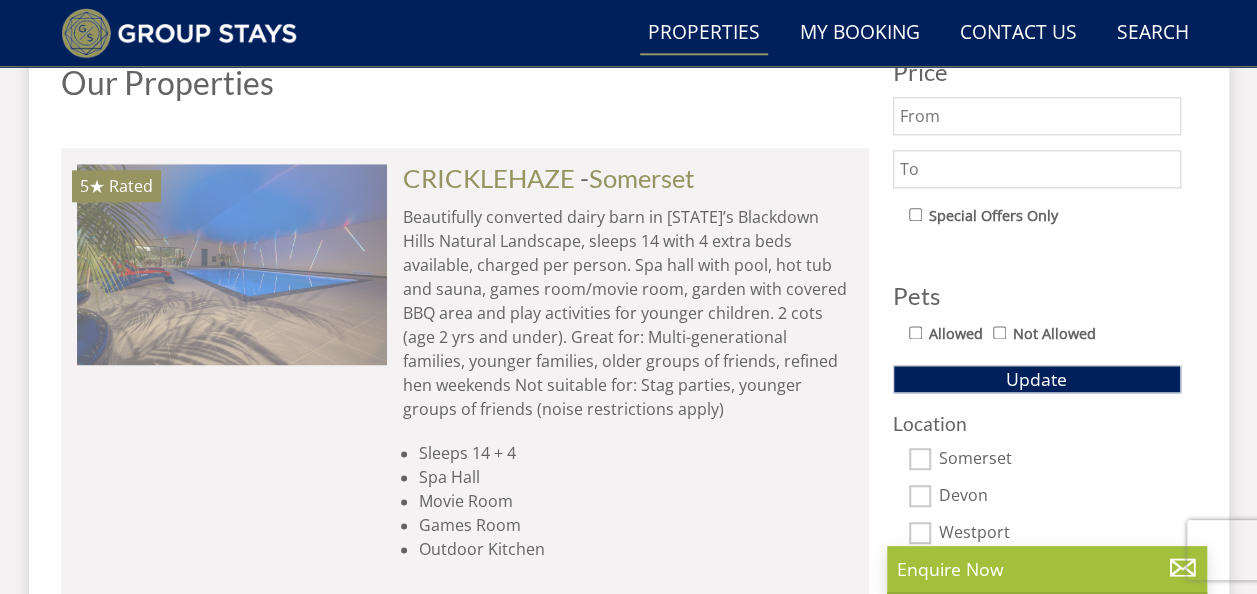 click at bounding box center [232, 264] 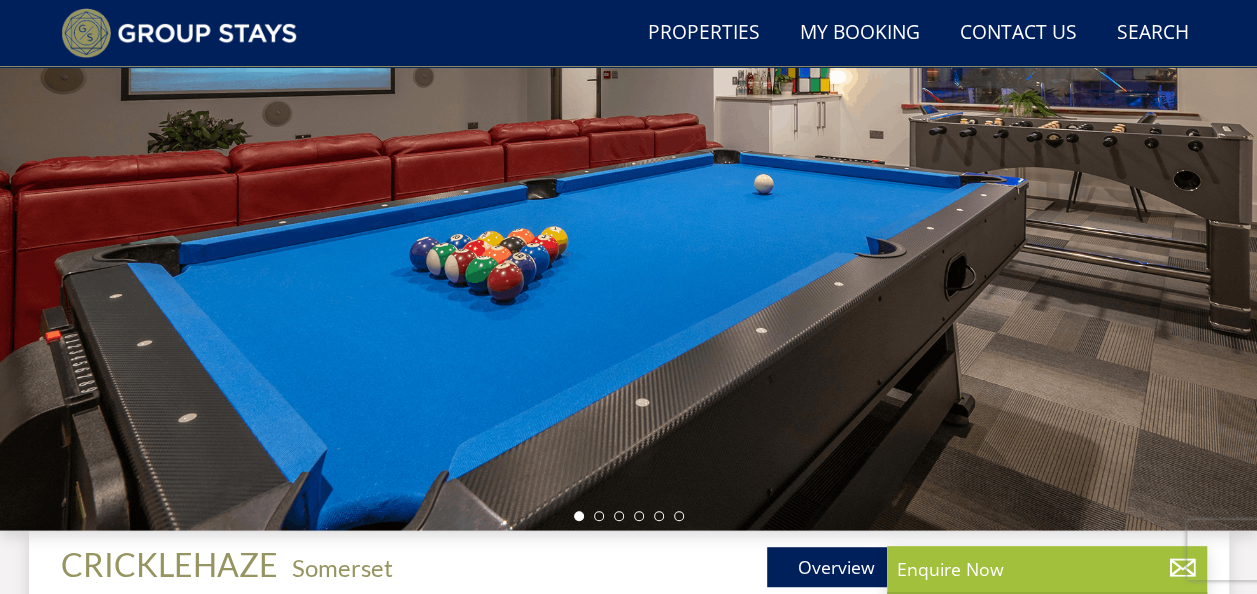 scroll, scrollTop: 284, scrollLeft: 0, axis: vertical 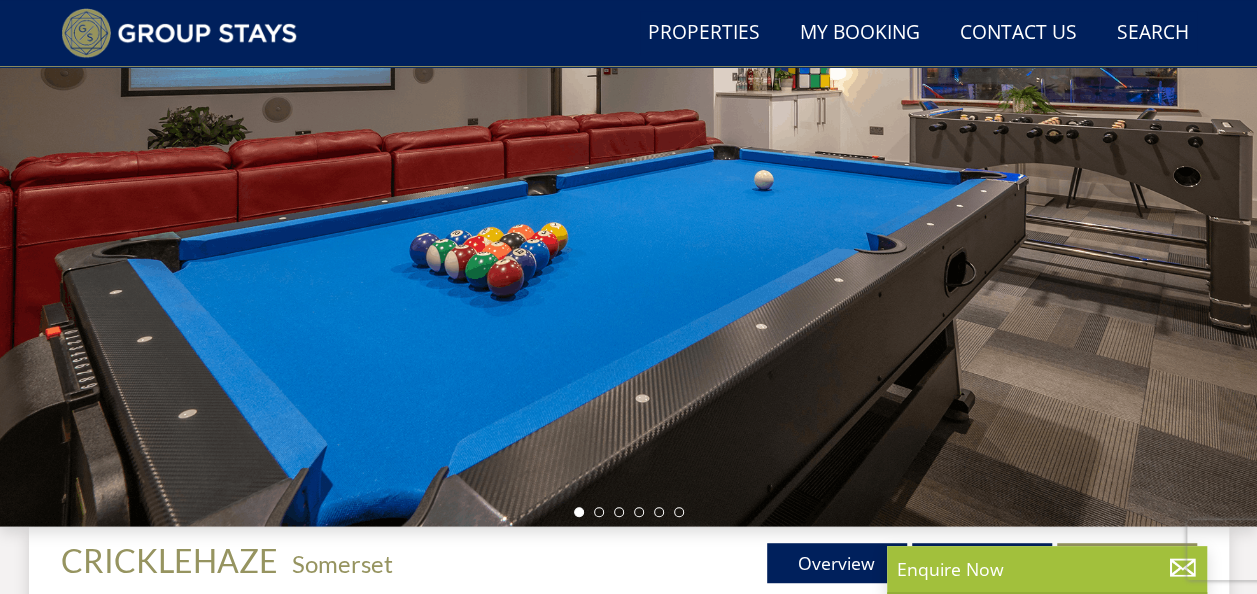 click at bounding box center [628, 177] 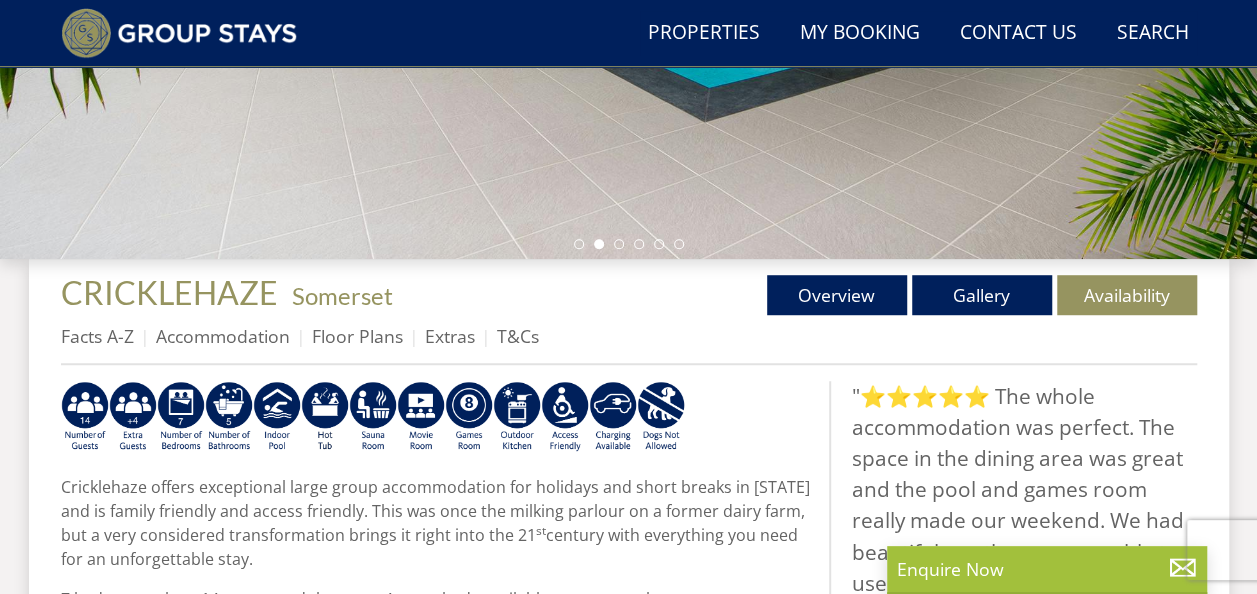scroll, scrollTop: 390, scrollLeft: 0, axis: vertical 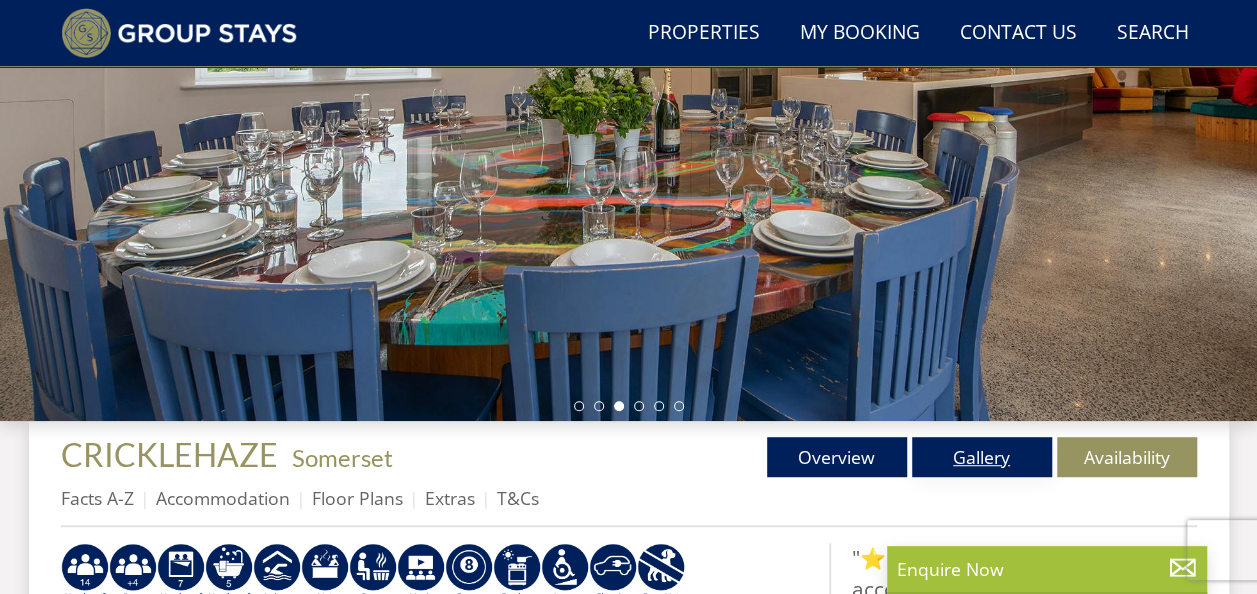 click on "Gallery" at bounding box center (982, 457) 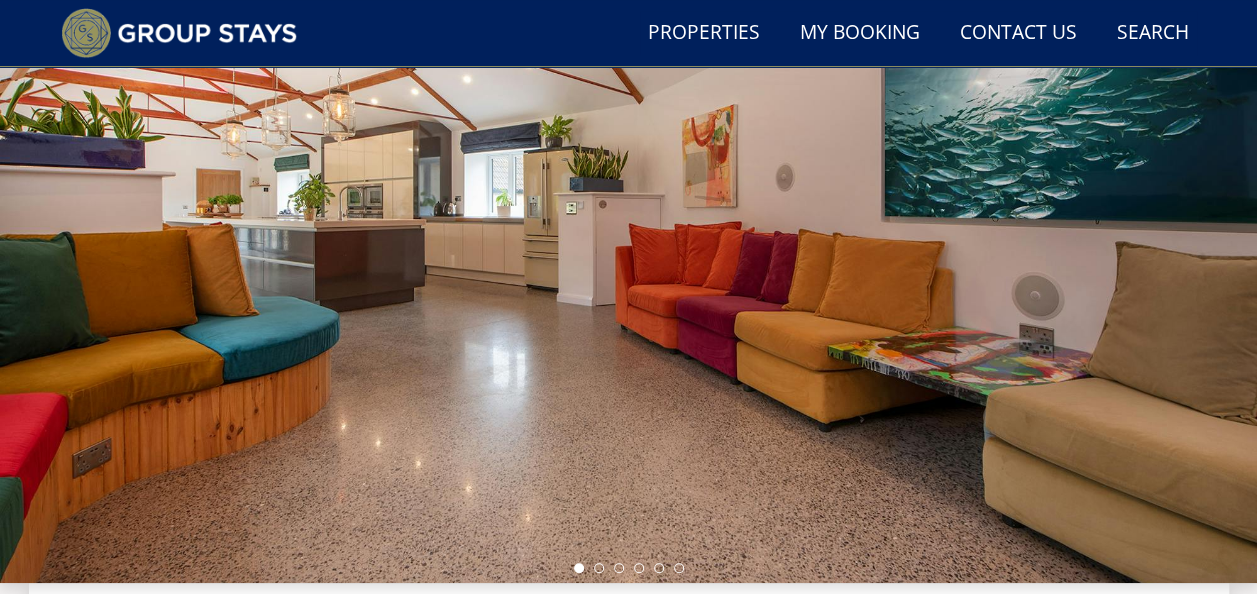 scroll, scrollTop: 240, scrollLeft: 0, axis: vertical 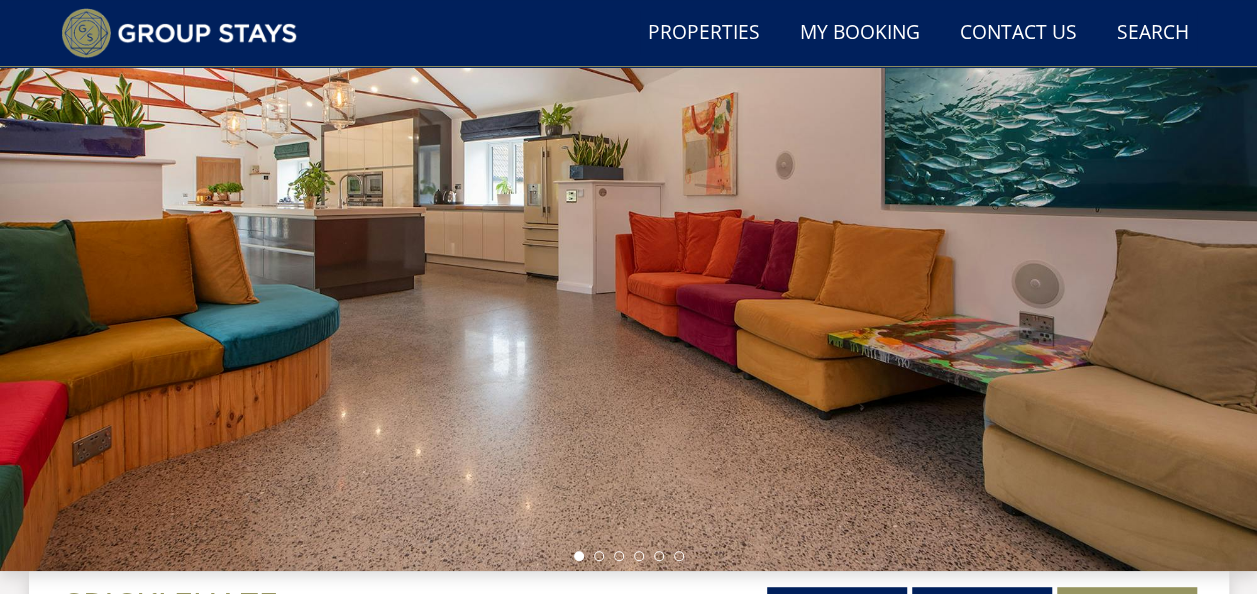 click at bounding box center [628, 221] 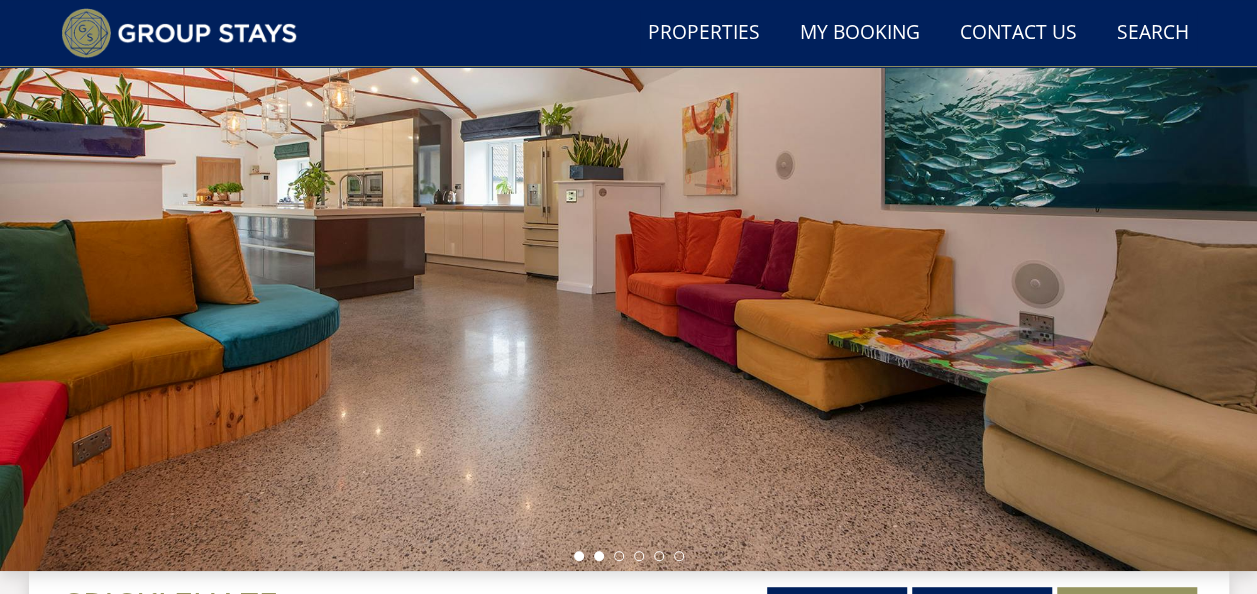 click at bounding box center [599, 556] 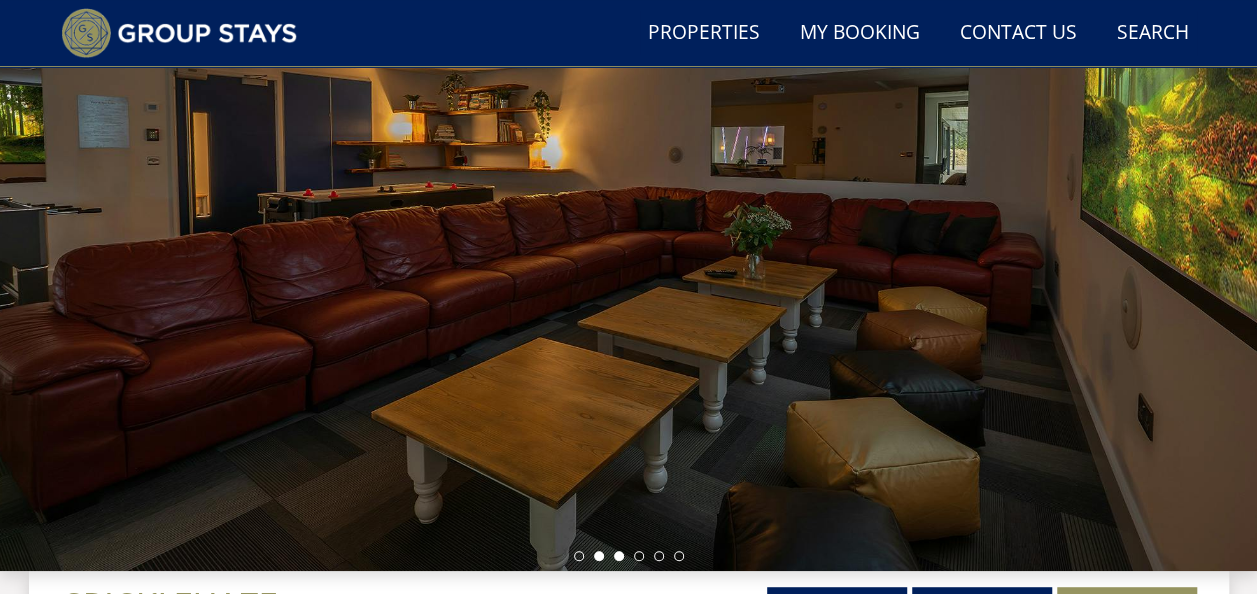 click at bounding box center [619, 556] 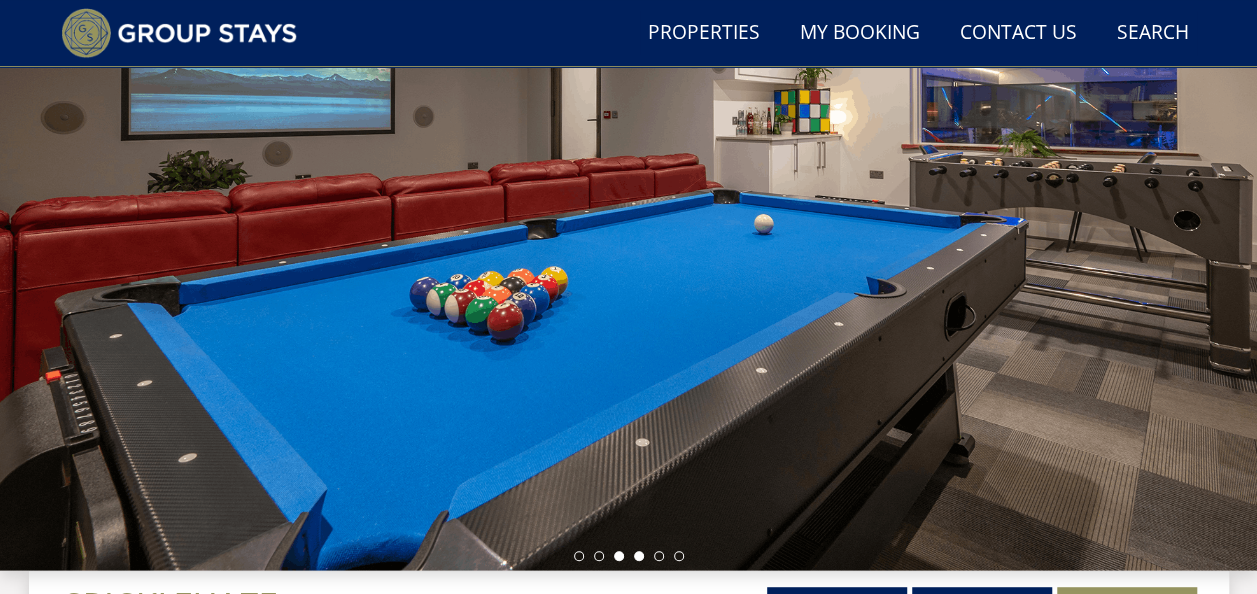 click at bounding box center [639, 556] 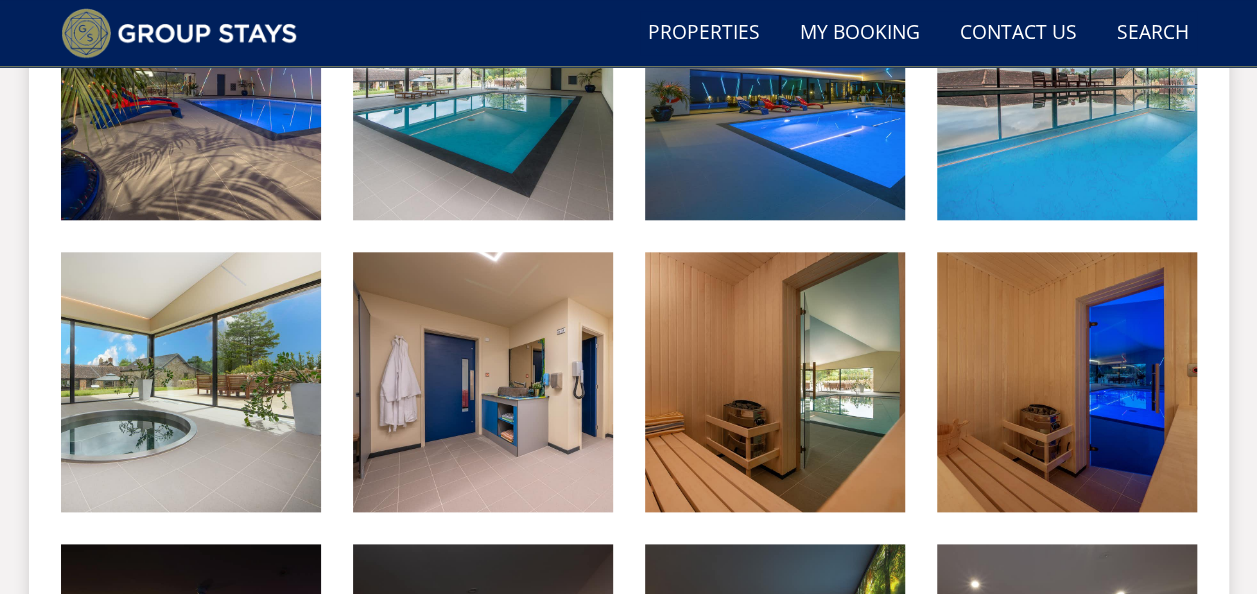scroll, scrollTop: 1013, scrollLeft: 0, axis: vertical 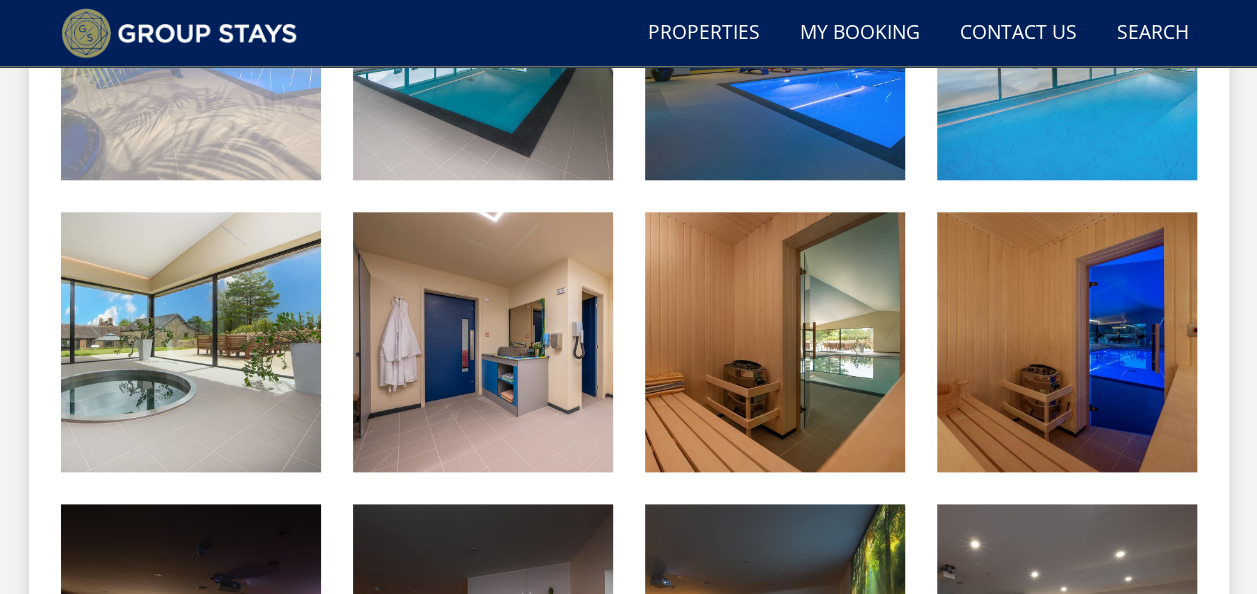 click at bounding box center (191, 50) 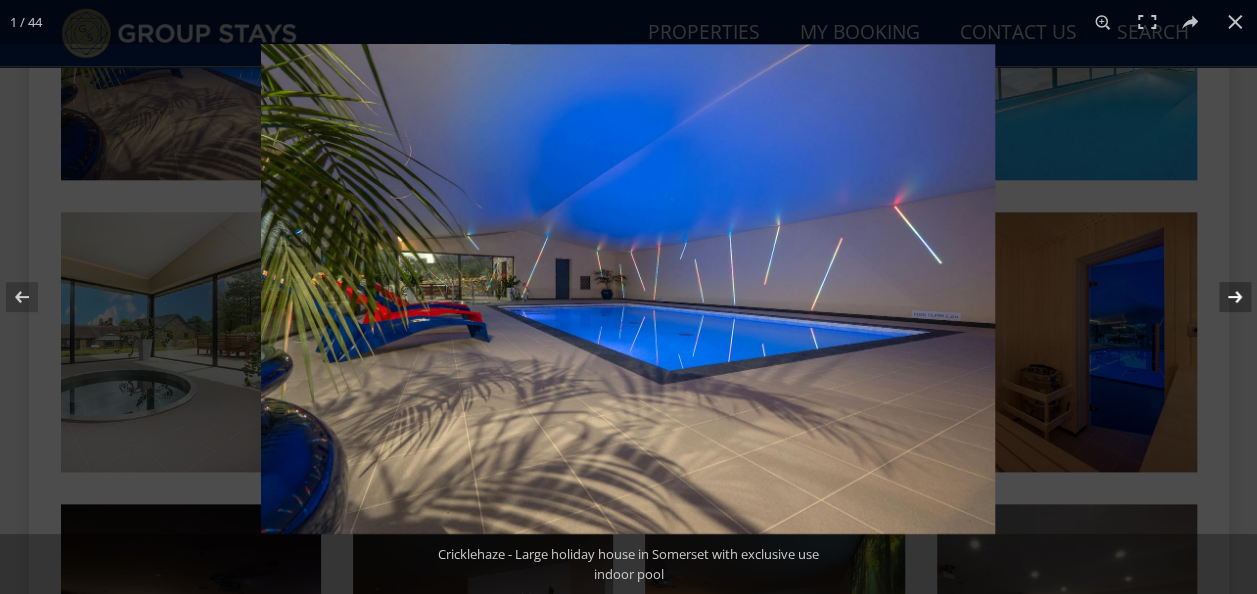 click at bounding box center [1222, 297] 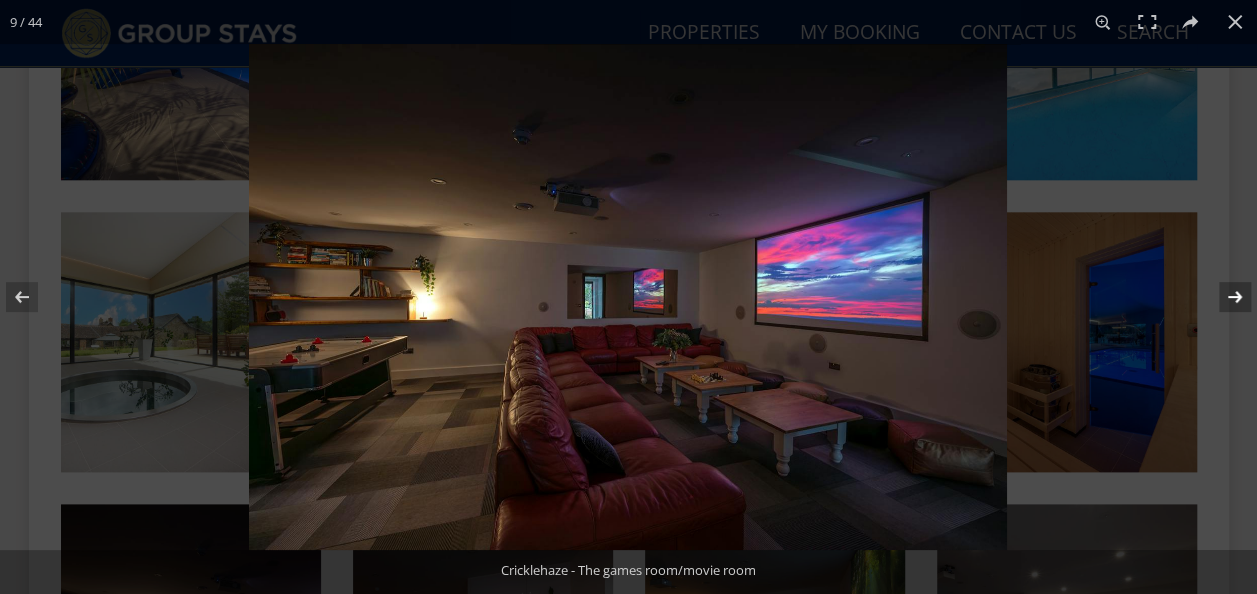 click at bounding box center [1222, 297] 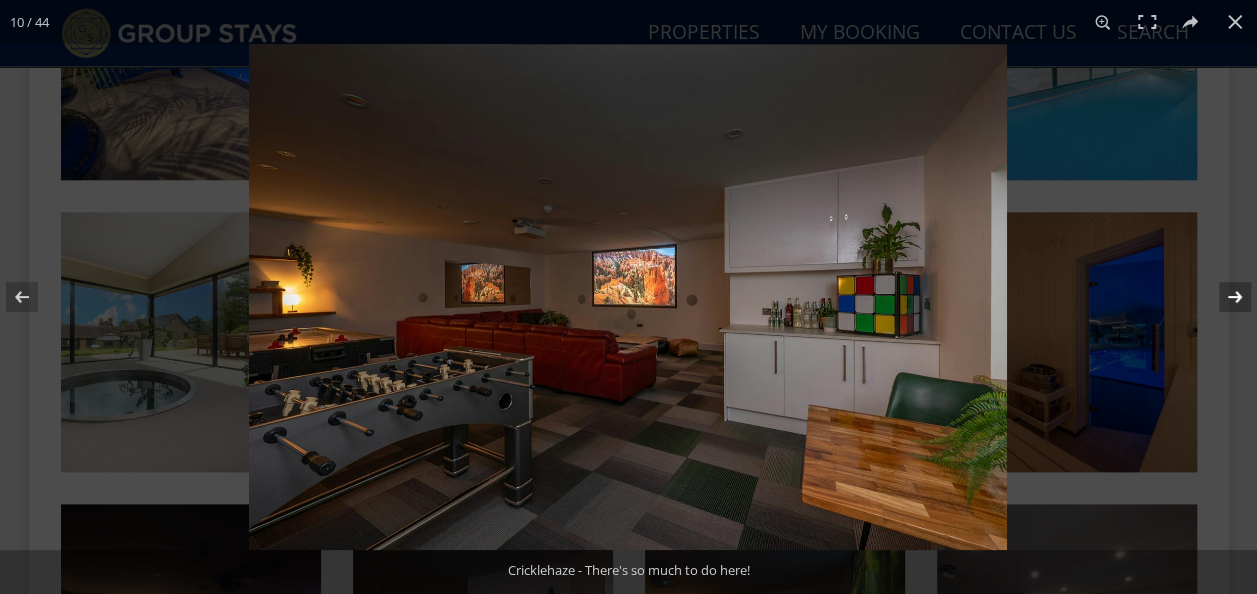 click at bounding box center [1222, 297] 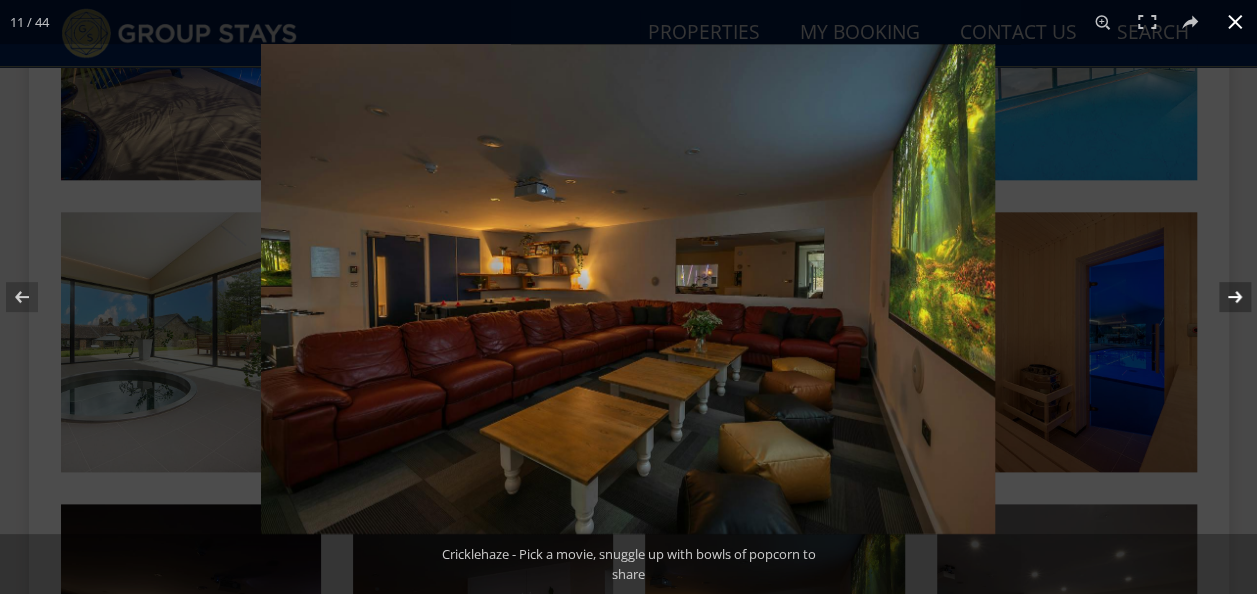 click at bounding box center [1235, 22] 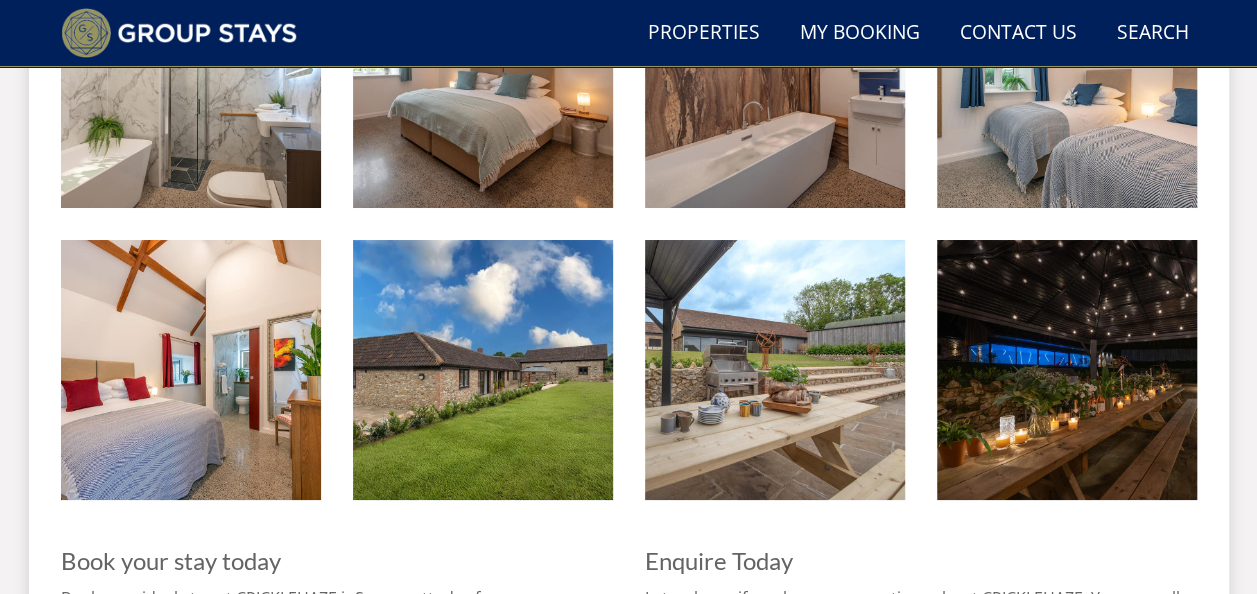 scroll, scrollTop: 3696, scrollLeft: 0, axis: vertical 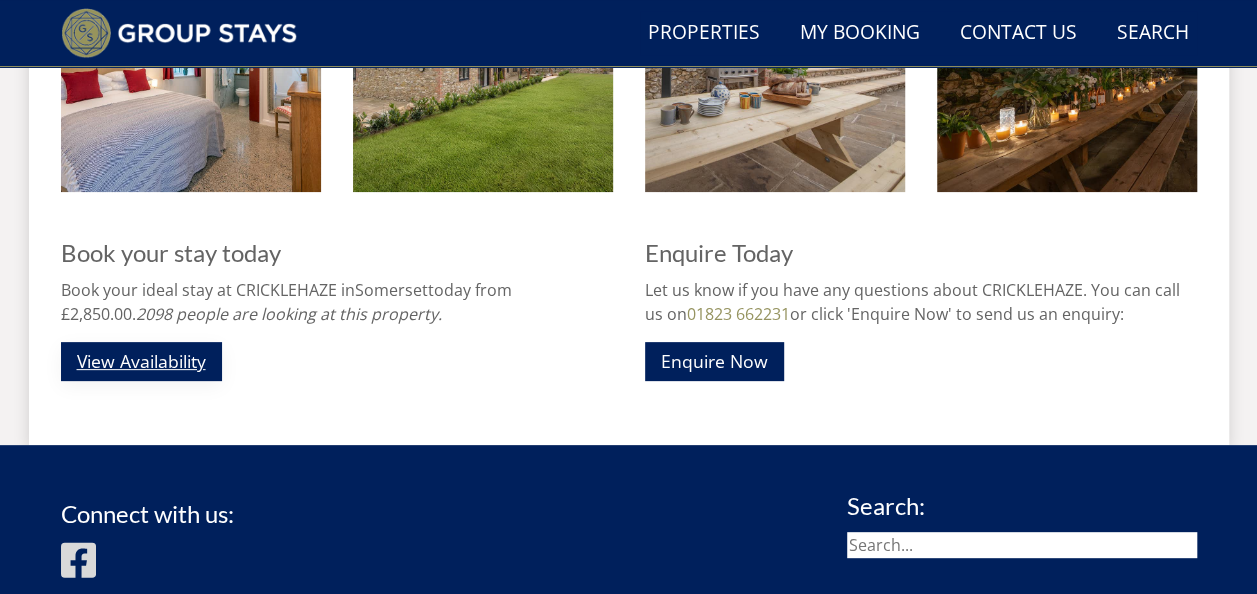 click on "View Availability" at bounding box center [141, 361] 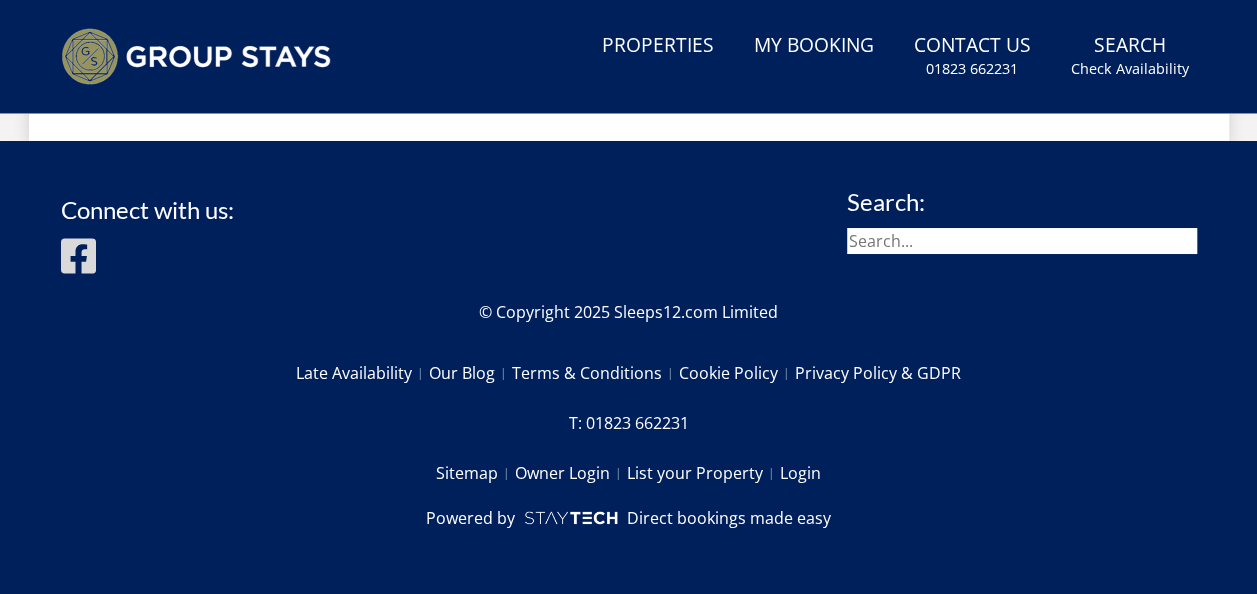 scroll, scrollTop: 0, scrollLeft: 0, axis: both 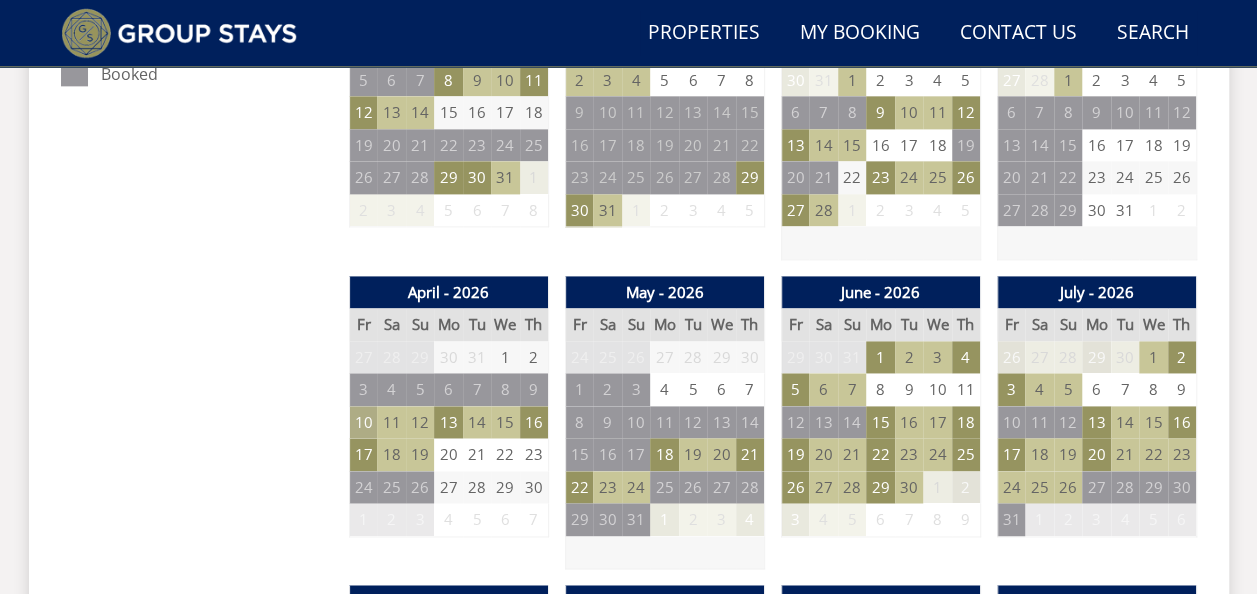 click on "10" at bounding box center [363, 422] 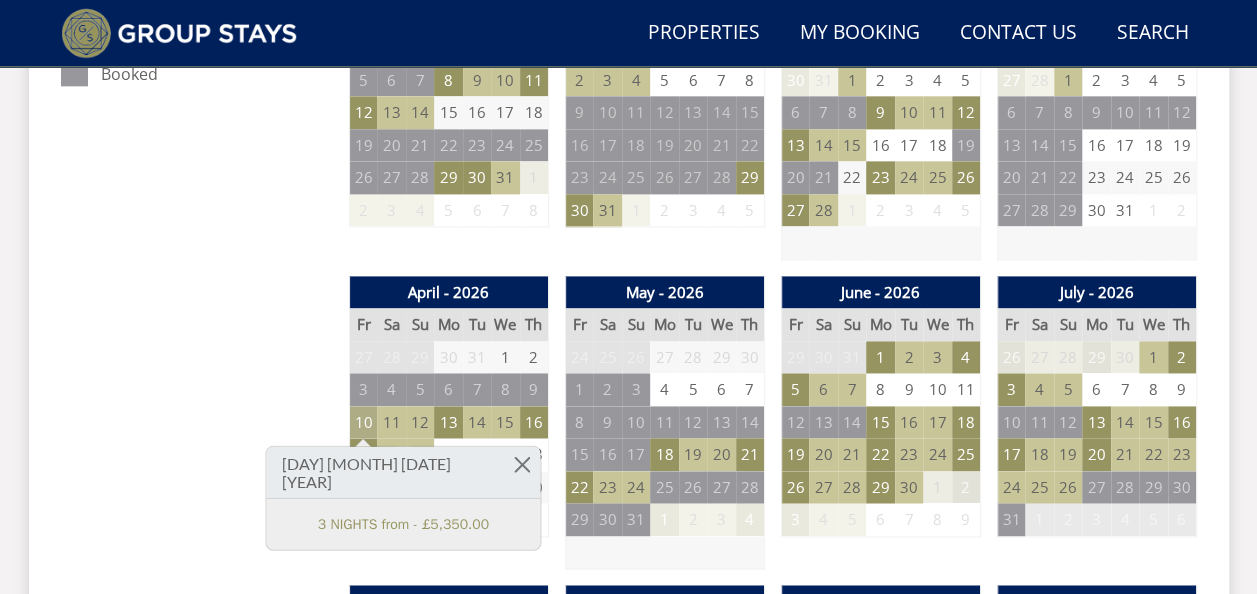 click on "10" at bounding box center [363, 422] 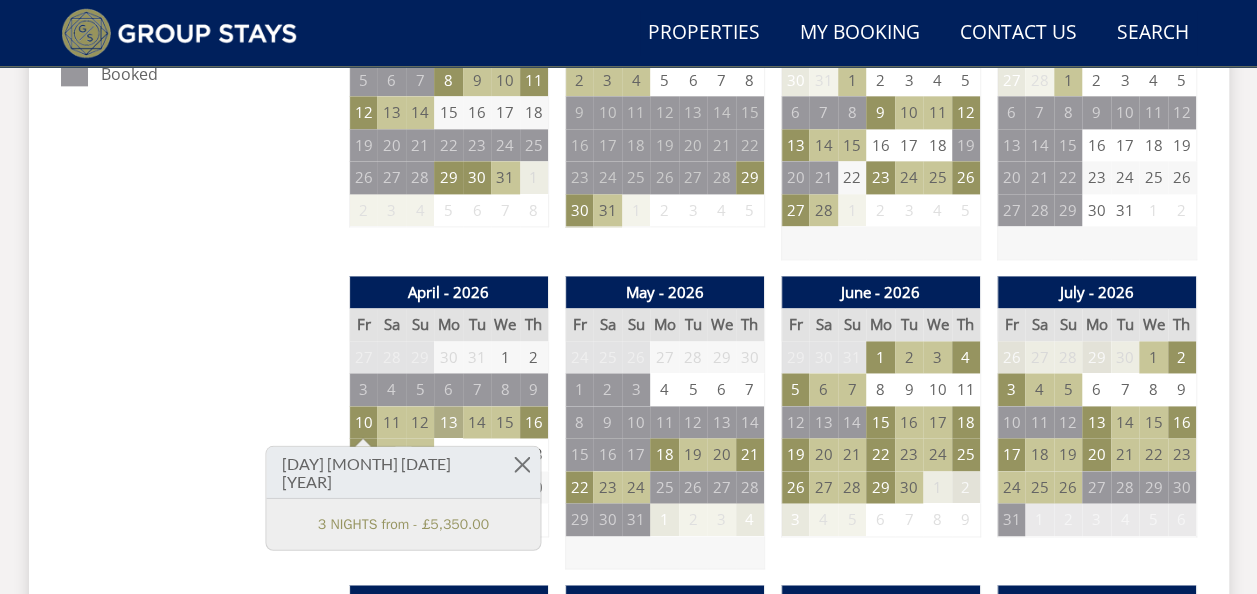drag, startPoint x: 355, startPoint y: 418, endPoint x: 446, endPoint y: 411, distance: 91.26884 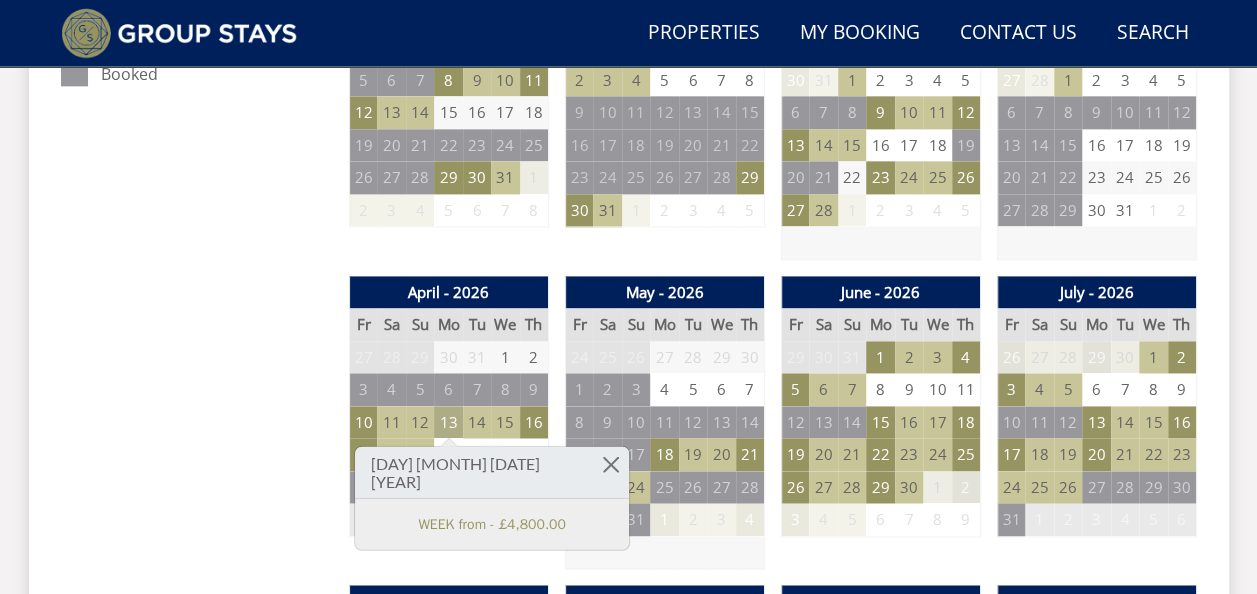 click on "13" at bounding box center [448, 422] 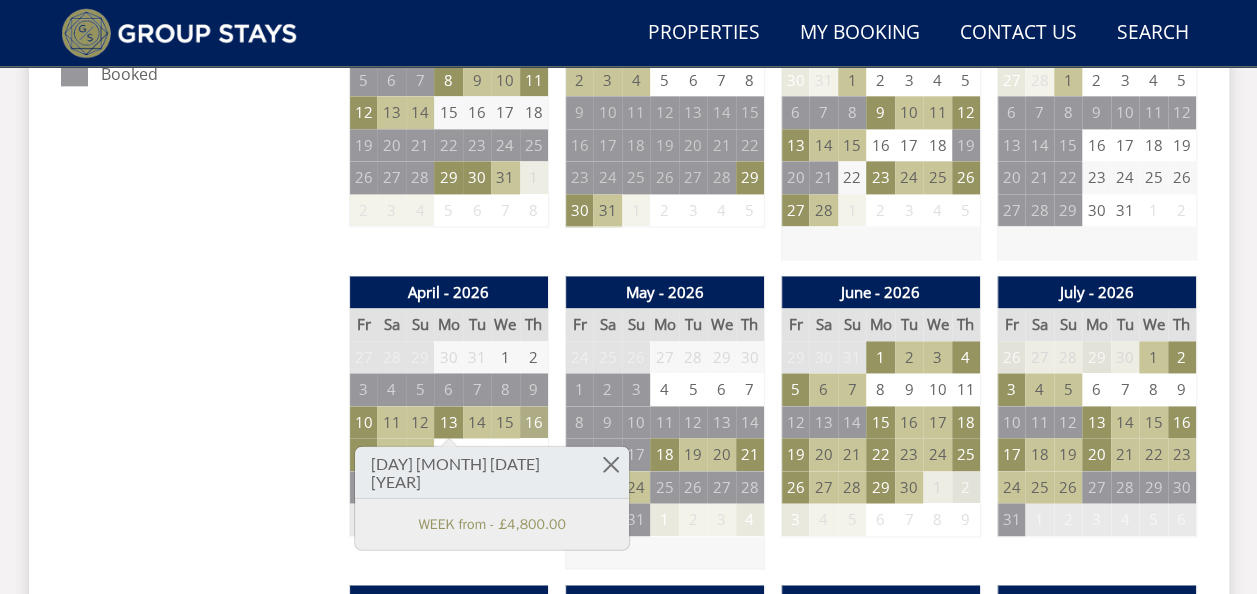 click on "16" at bounding box center [534, 422] 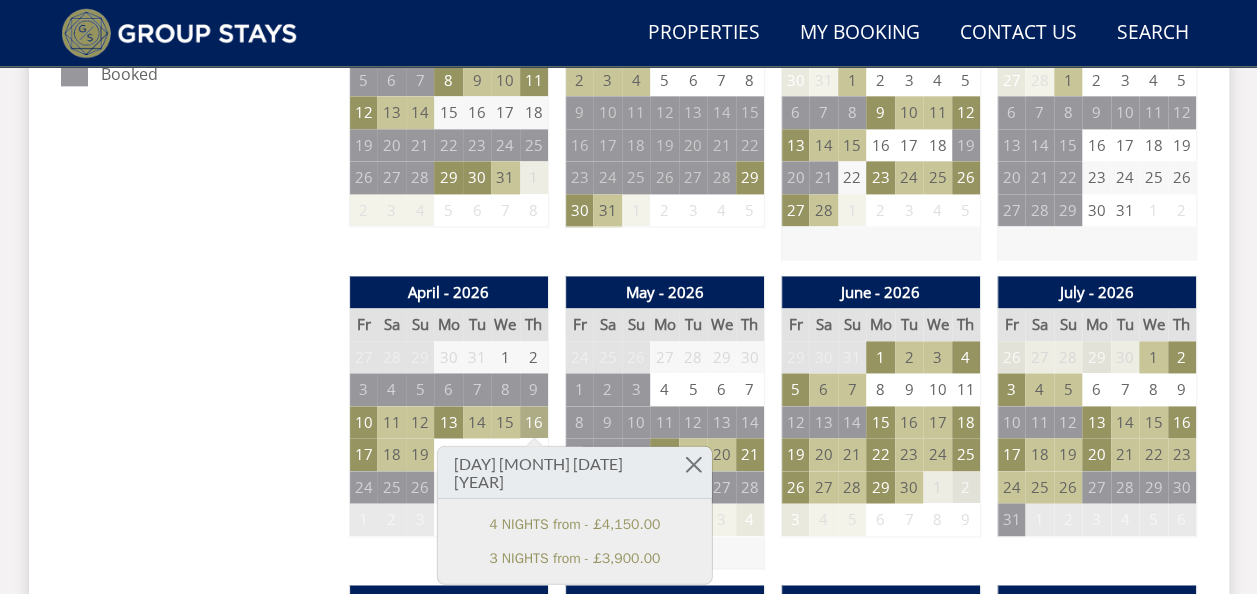 click on "16" at bounding box center (534, 422) 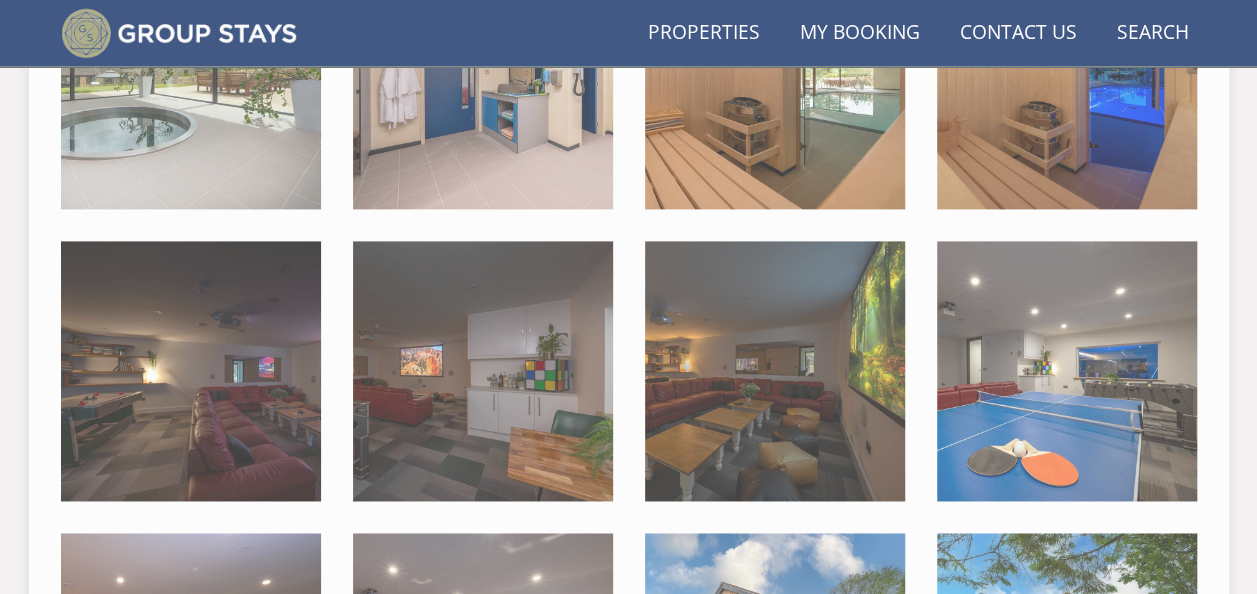 scroll, scrollTop: 3921, scrollLeft: 0, axis: vertical 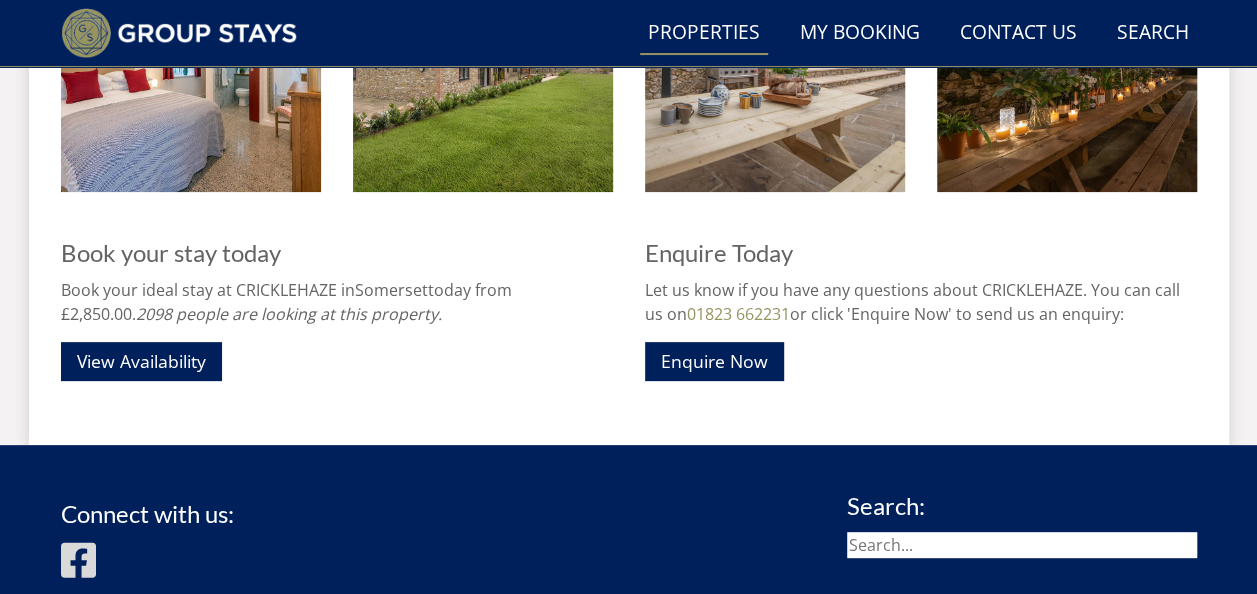 click on "Properties" at bounding box center [704, 33] 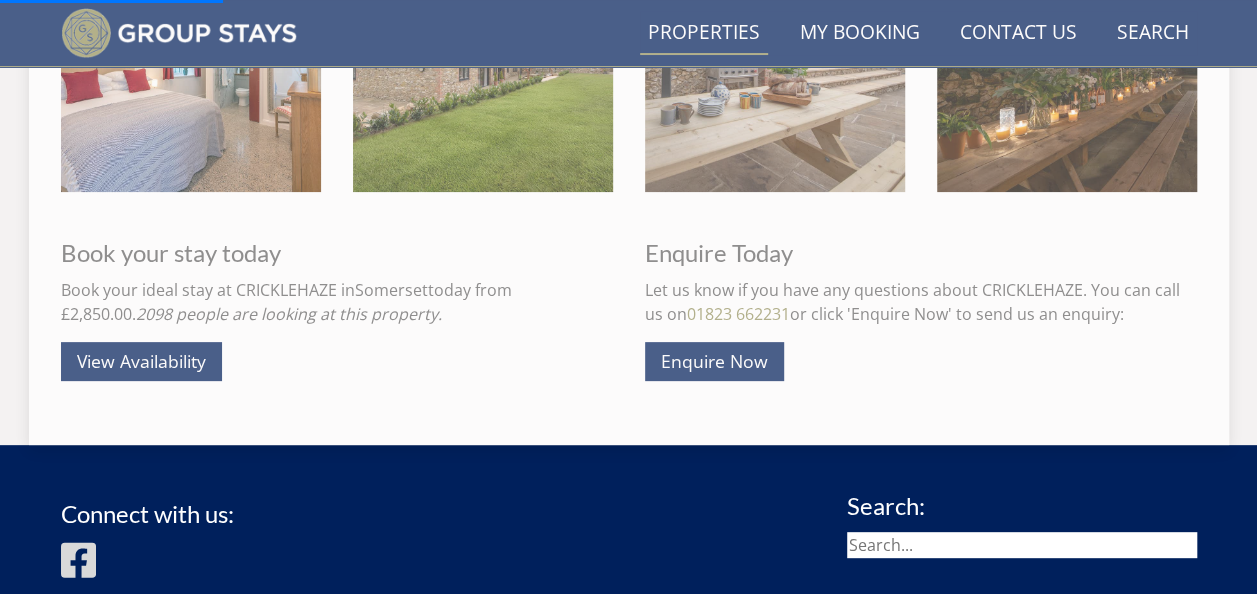 scroll, scrollTop: 0, scrollLeft: 0, axis: both 